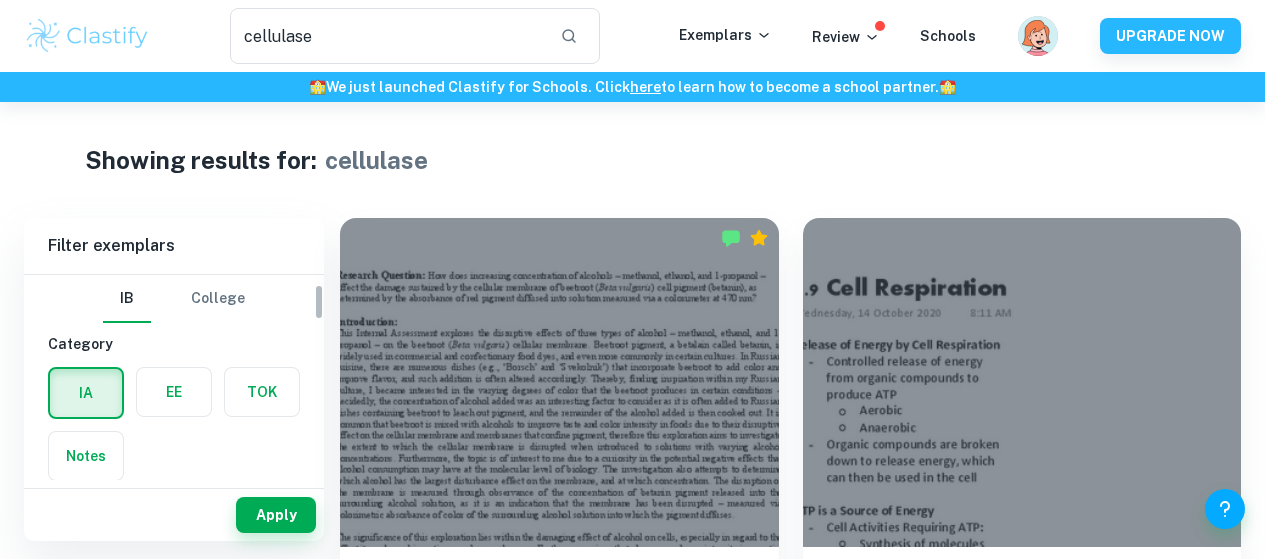 scroll, scrollTop: 0, scrollLeft: 0, axis: both 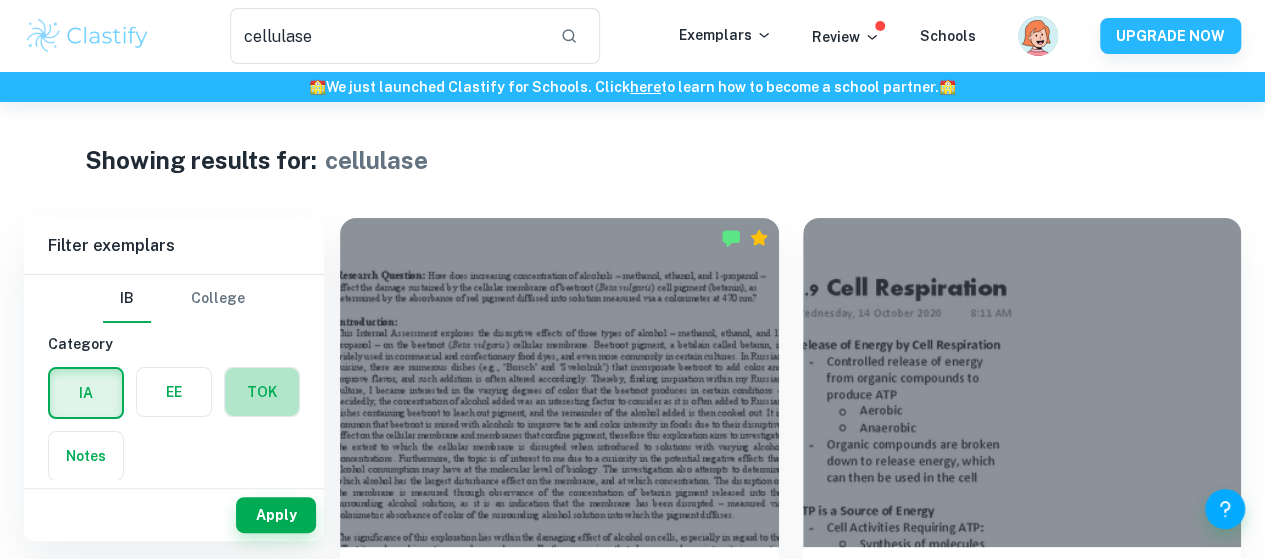 click at bounding box center (262, 392) 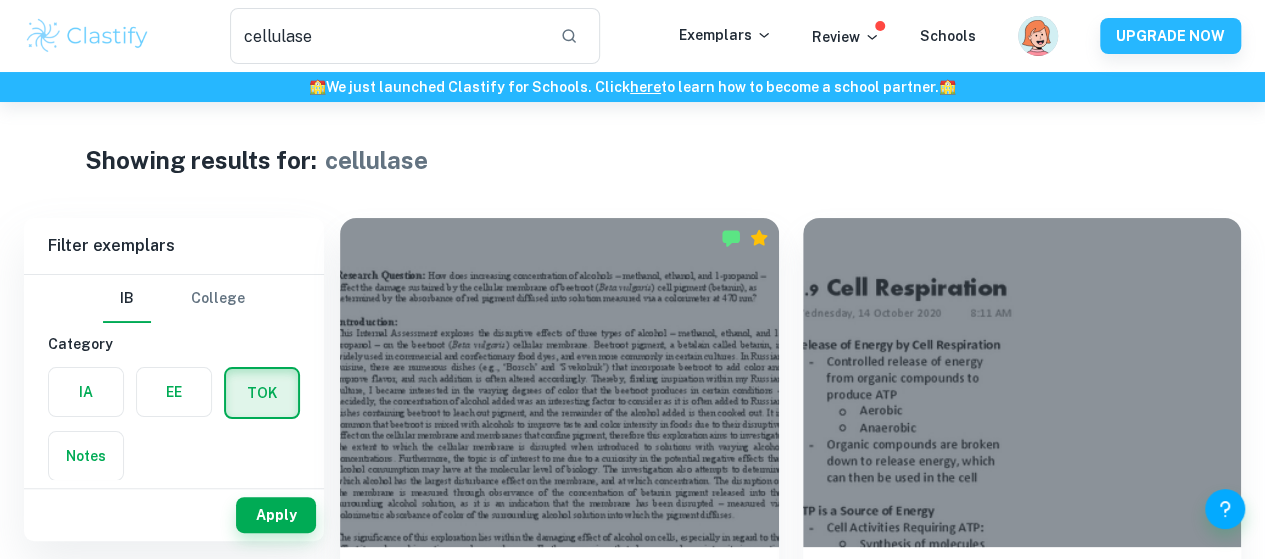 scroll, scrollTop: 56, scrollLeft: 0, axis: vertical 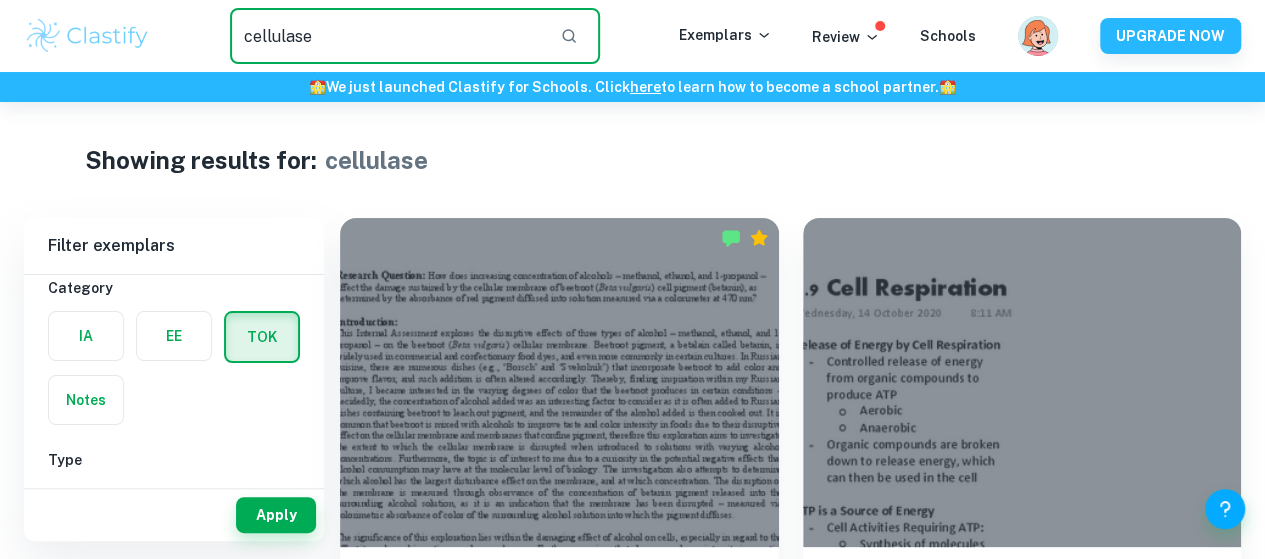 drag, startPoint x: 324, startPoint y: 49, endPoint x: 126, endPoint y: 16, distance: 200.73117 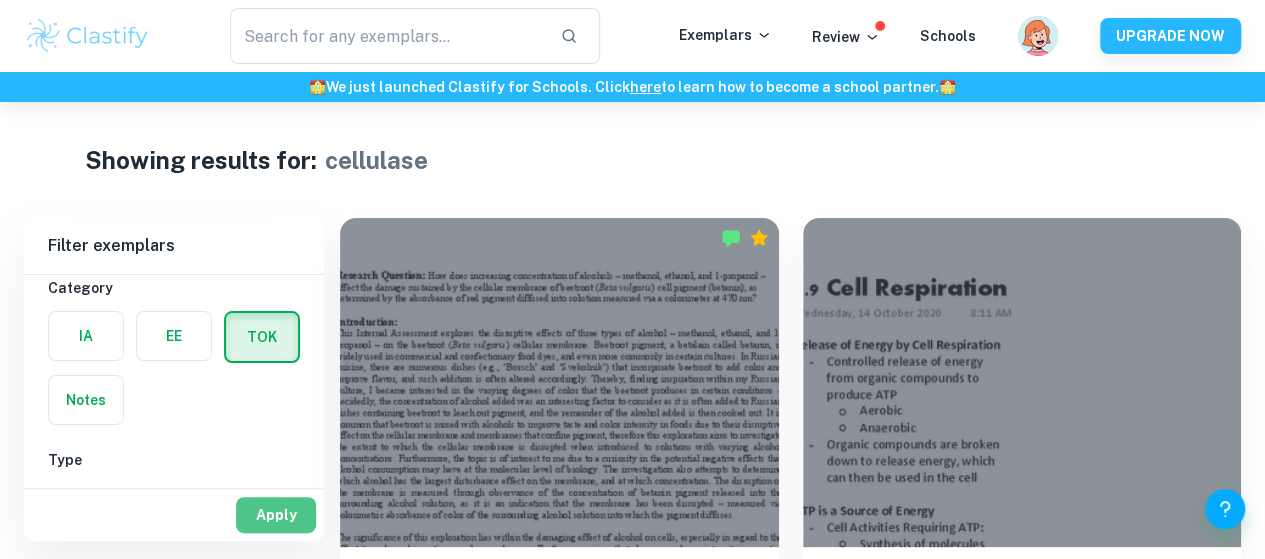 click on "Apply" at bounding box center (276, 515) 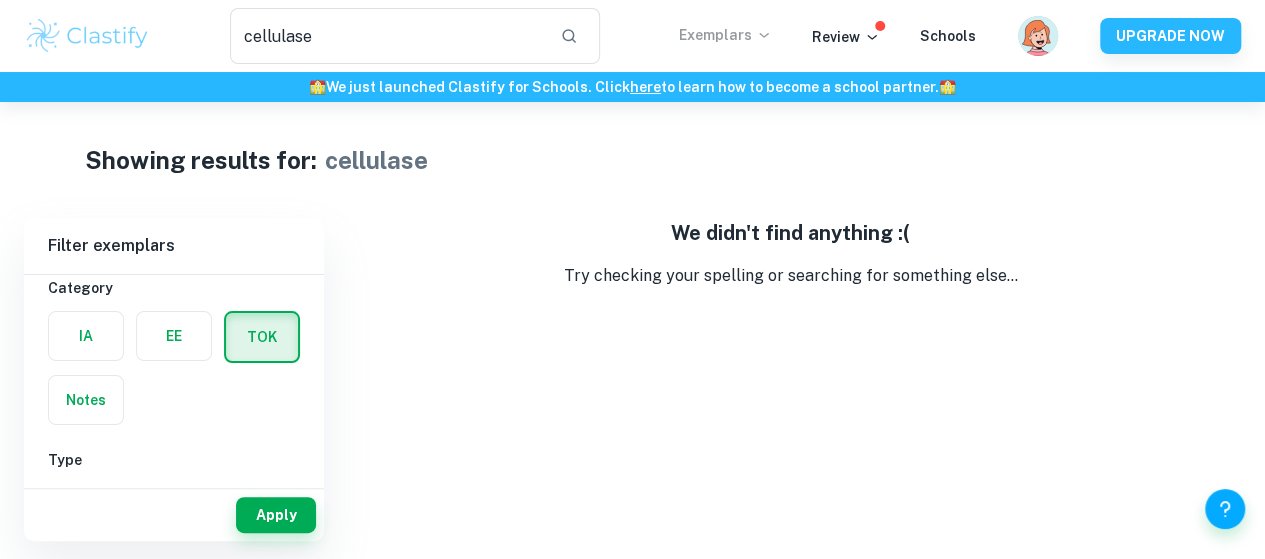 click on "Exemplars" at bounding box center [725, 35] 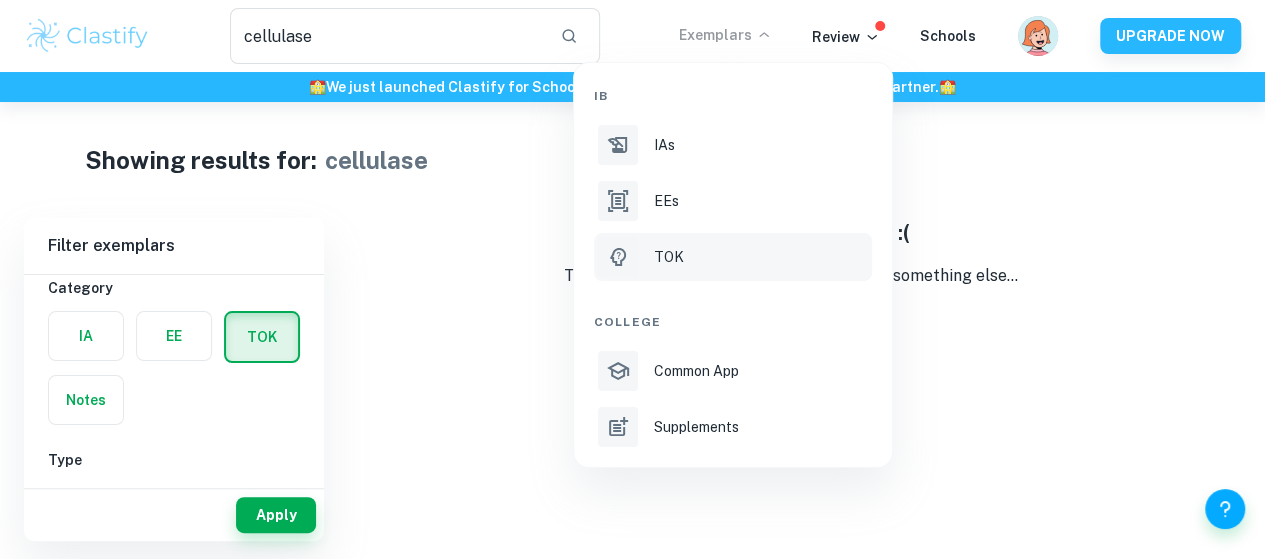 click on "TOK" at bounding box center (733, 257) 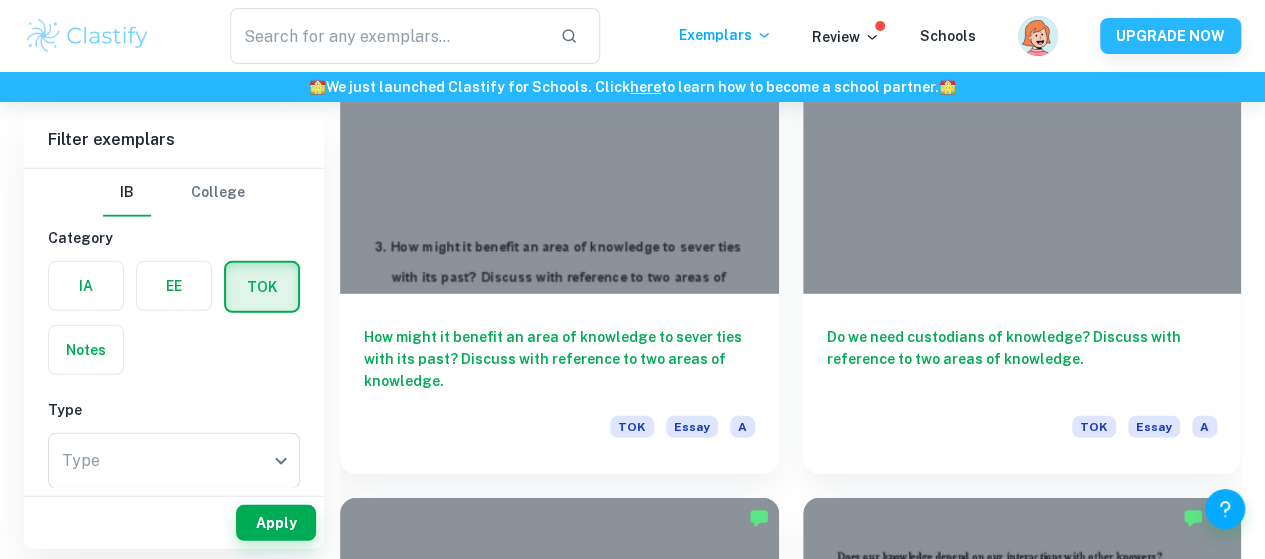 scroll, scrollTop: 2750, scrollLeft: 0, axis: vertical 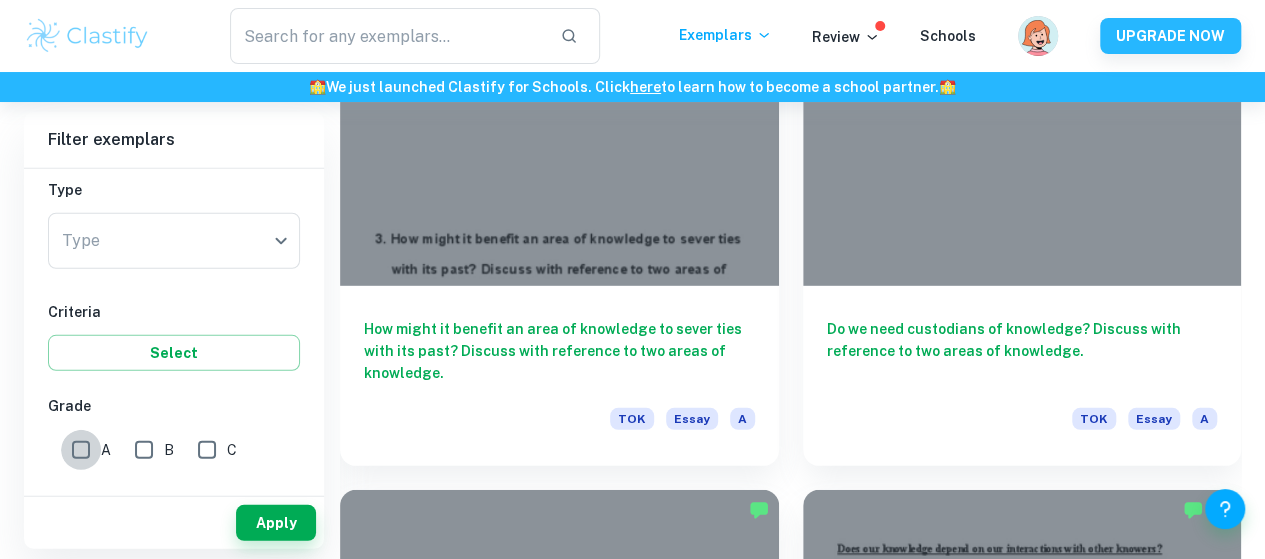 click on "A" at bounding box center (81, 450) 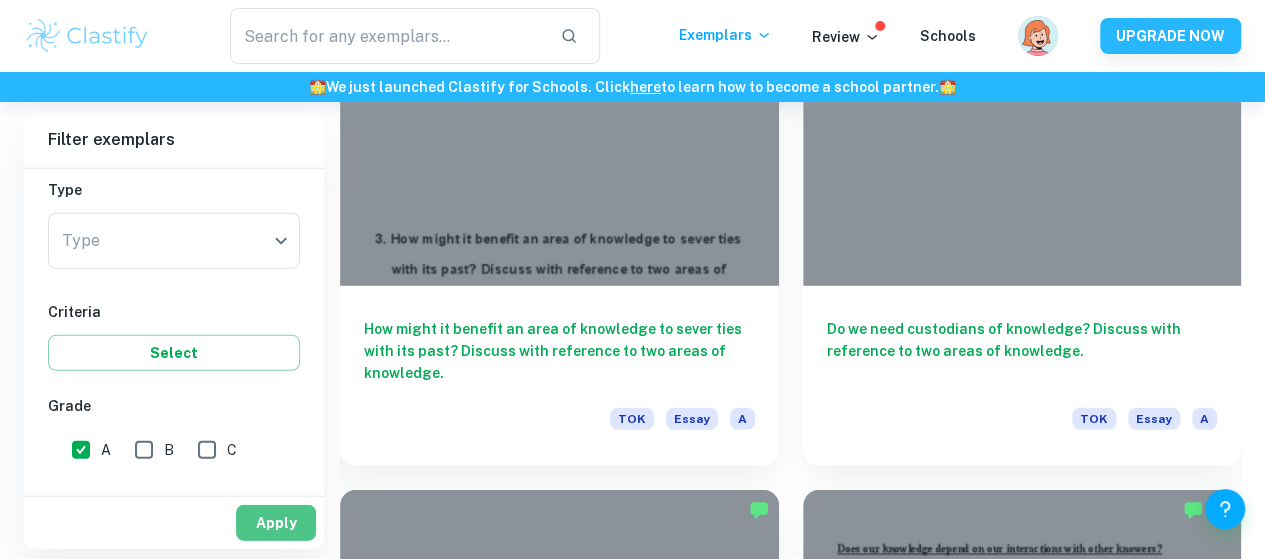 click on "Apply" at bounding box center (276, 523) 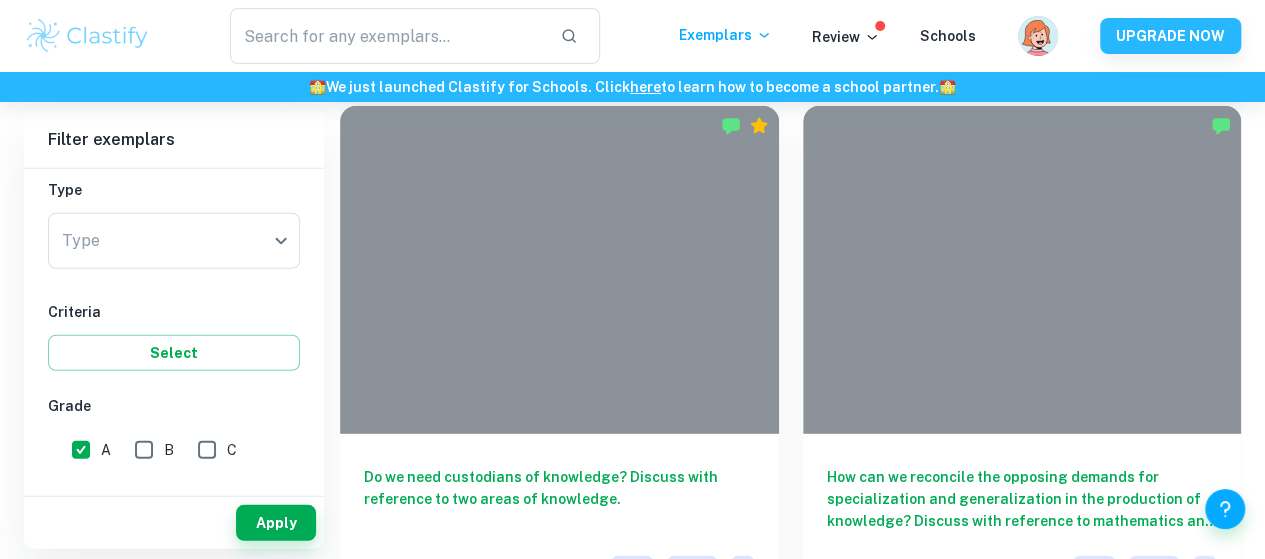 scroll, scrollTop: 2616, scrollLeft: 0, axis: vertical 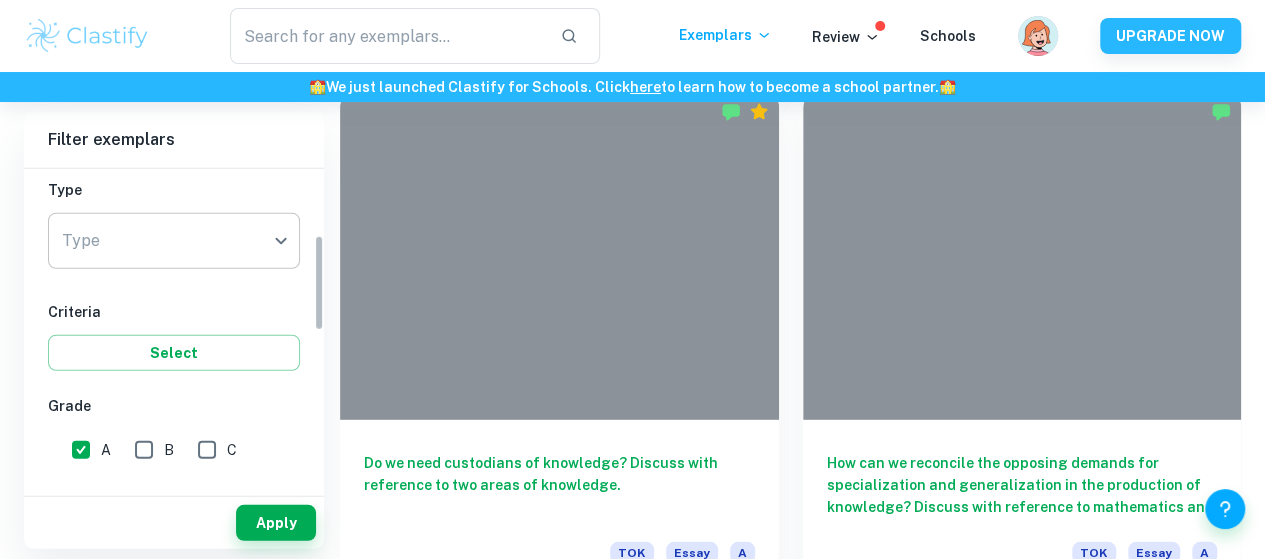 click on "We value your privacy We use cookies to enhance your browsing experience, serve personalised ads or content, and analyse our traffic. By clicking "Accept All", you consent to our use of cookies.   Cookie Policy Customise   Reject All   Accept All   Customise Consent Preferences   We use cookies to help you navigate efficiently and perform certain functions. You will find detailed information about all cookies under each consent category below. The cookies that are categorised as "Necessary" are stored on your browser as they are essential for enabling the basic functionalities of the site. ...  Show more For more information on how Google's third-party cookies operate and handle your data, see:   Google Privacy Policy Necessary Always Active Necessary cookies are required to enable the basic features of this site, such as providing secure log-in or adjusting your consent preferences. These cookies do not store any personally identifiable data. Functional Analytics Performance Advertisement Uncategorised" at bounding box center [632, -2235] 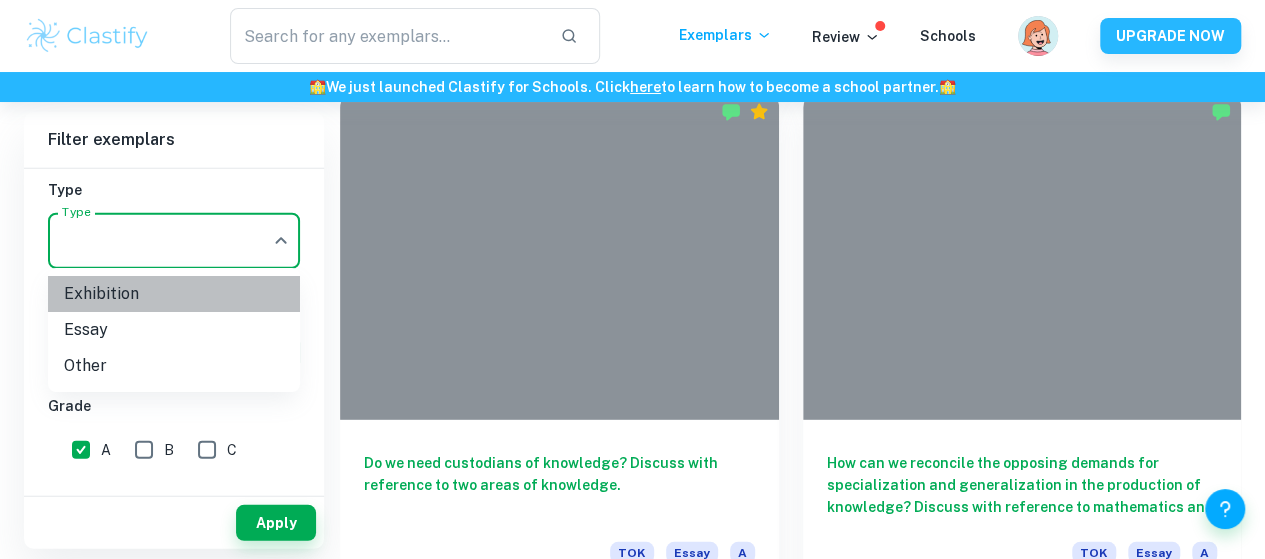 click on "Exhibition" at bounding box center (174, 294) 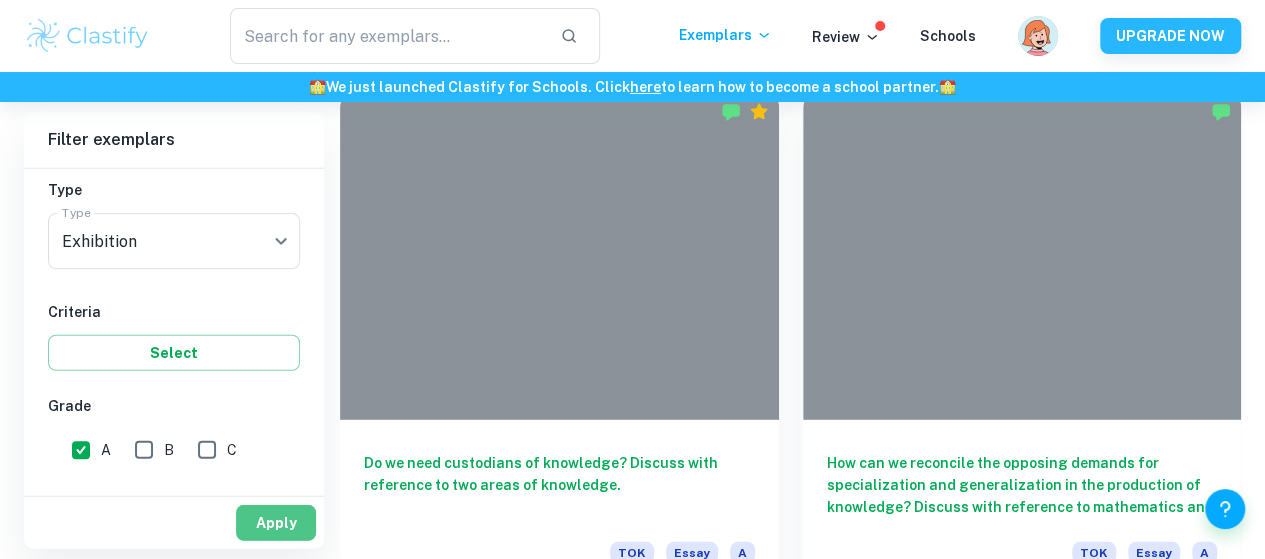 click on "Apply" at bounding box center [276, 523] 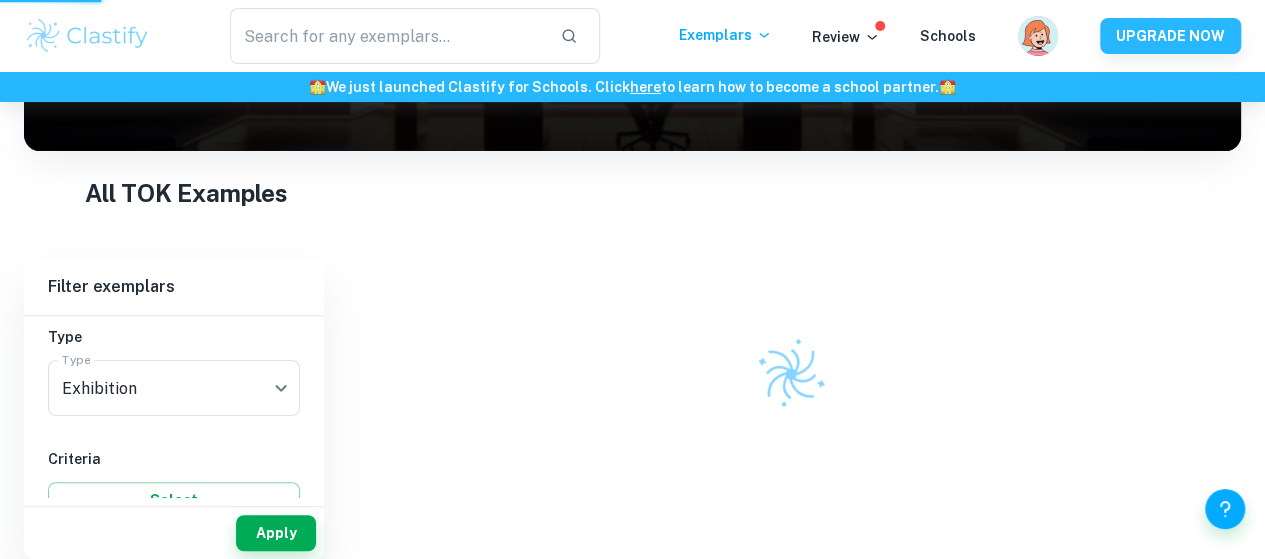 scroll, scrollTop: 316, scrollLeft: 0, axis: vertical 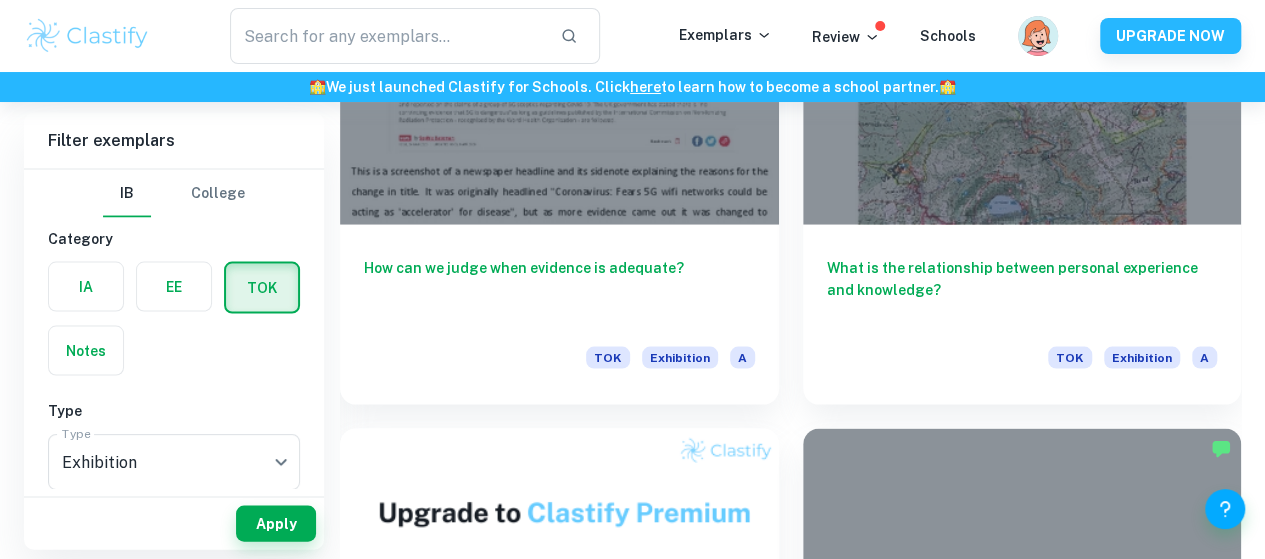 click on "What is the relationship between knowledge and culture?" at bounding box center (1022, 1349) 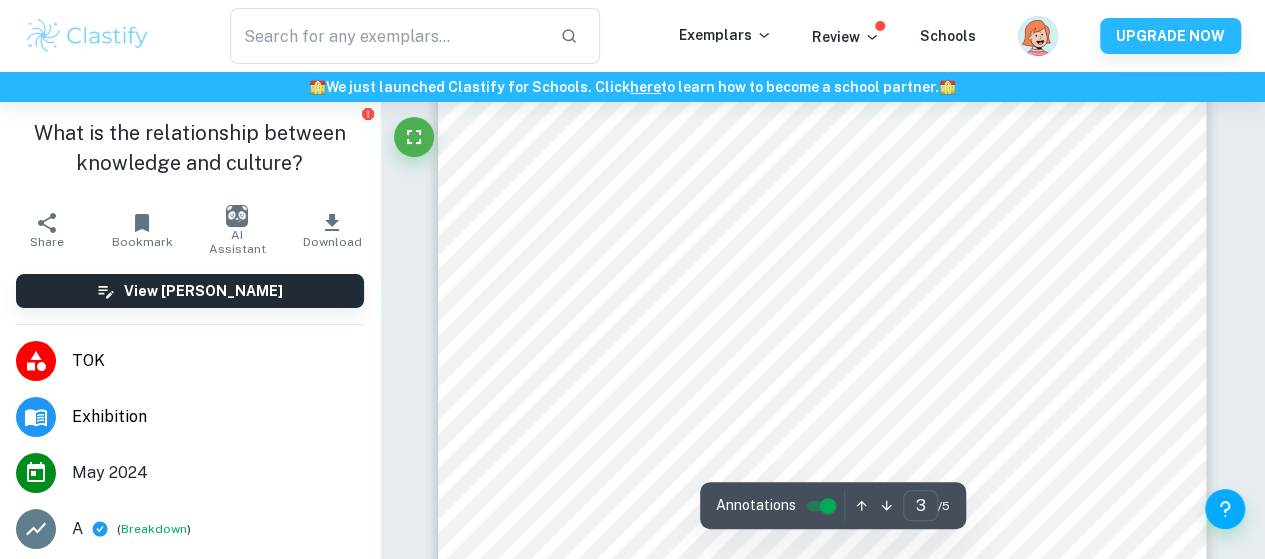 scroll, scrollTop: 2953, scrollLeft: 0, axis: vertical 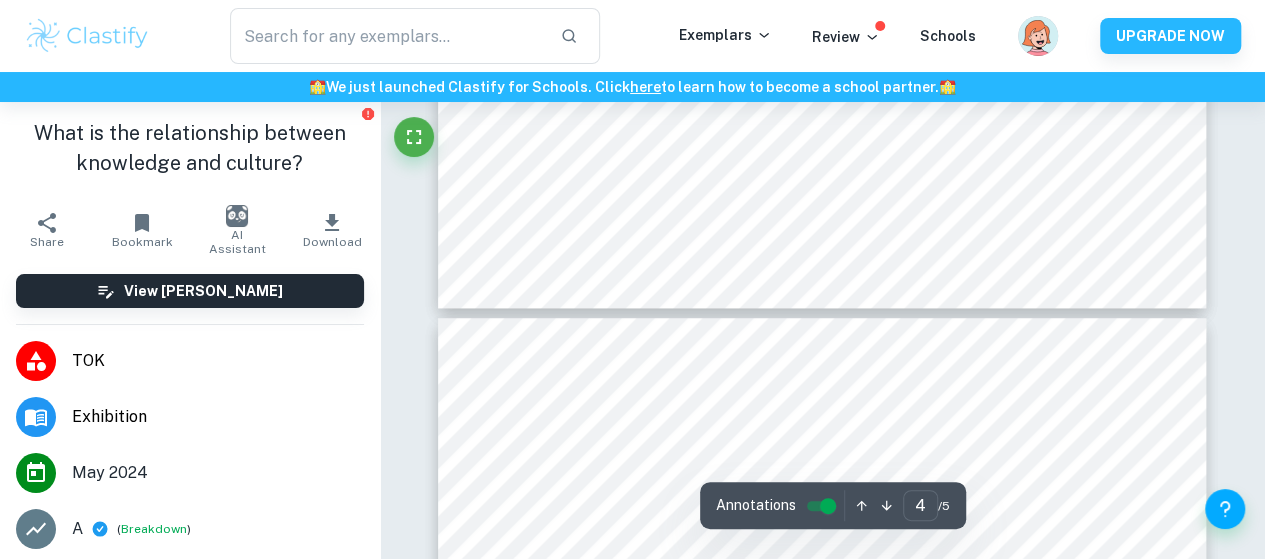 type on "5" 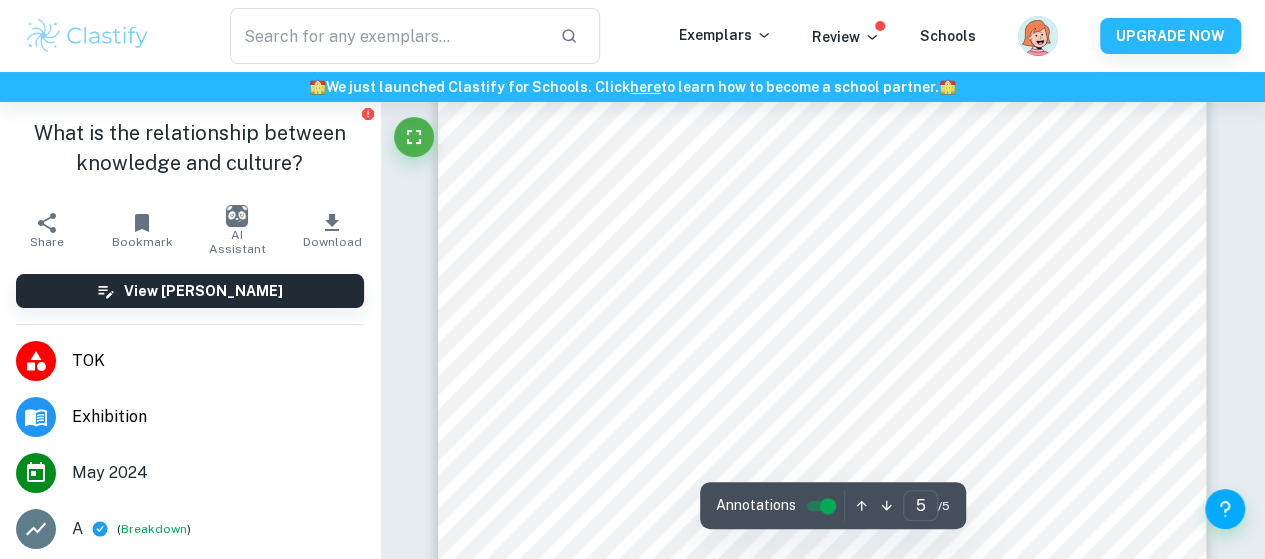 scroll, scrollTop: 5298, scrollLeft: 0, axis: vertical 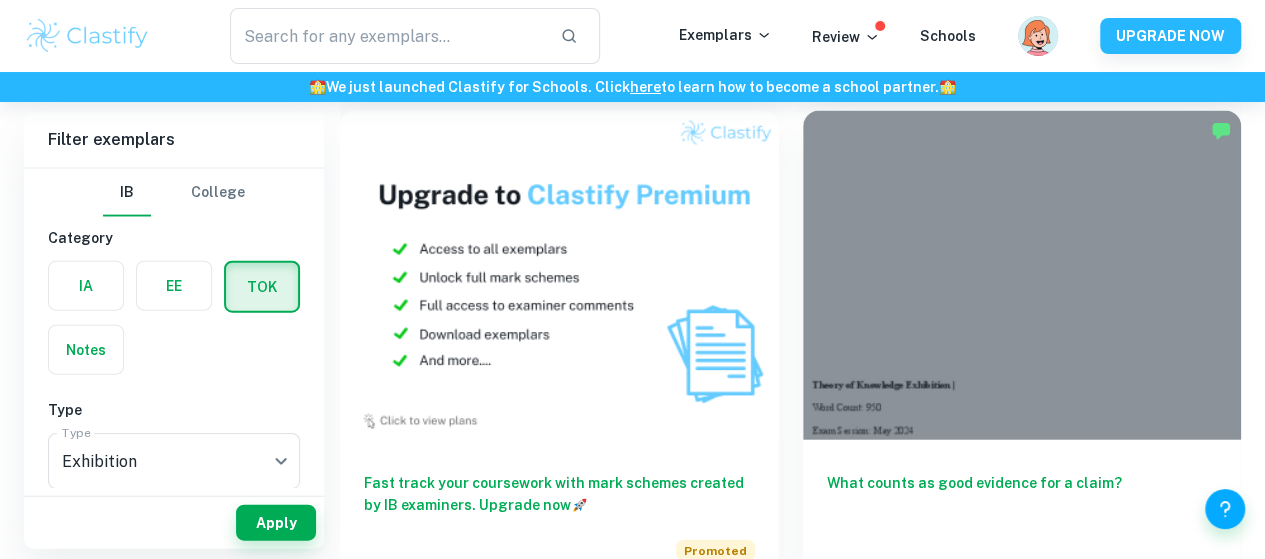click on "What is the relationship between personal experience and knowledge?" at bounding box center [1022, 2098] 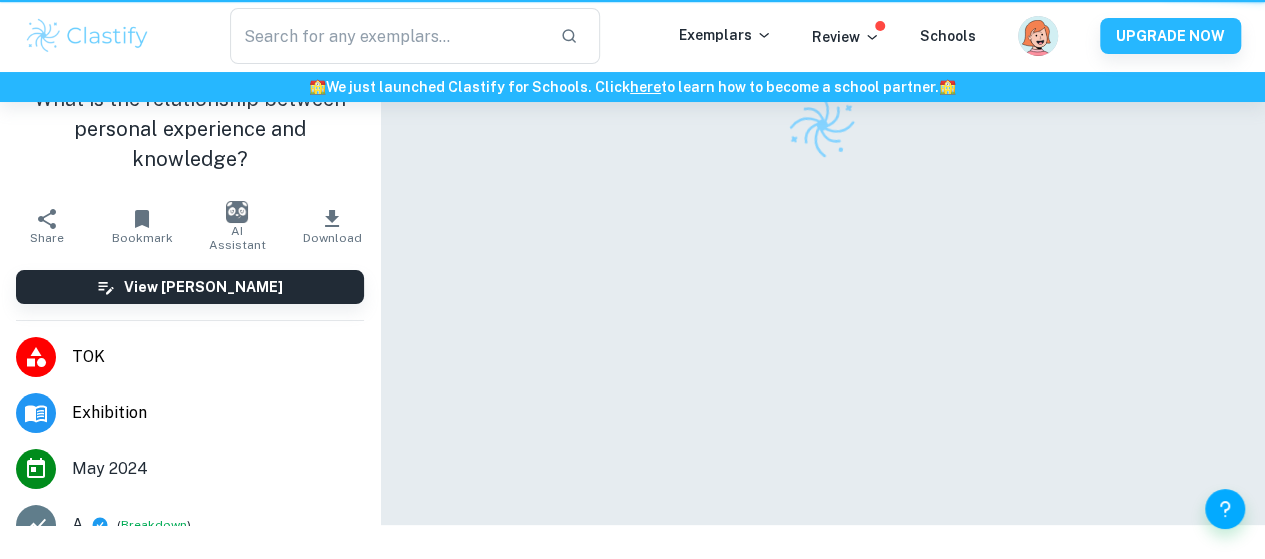 scroll, scrollTop: 0, scrollLeft: 0, axis: both 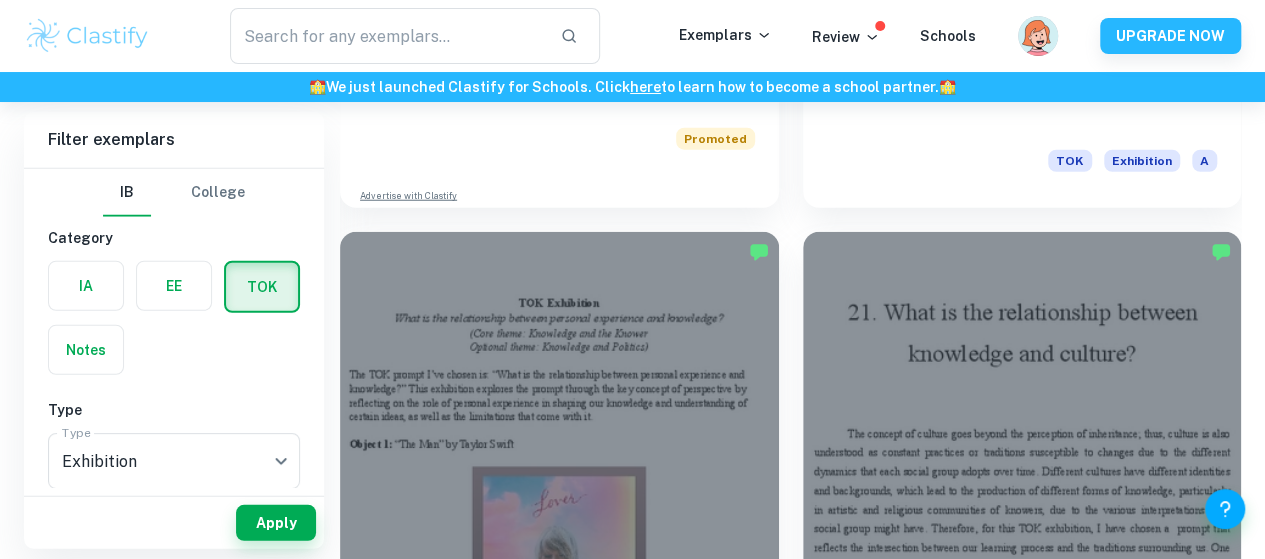 click on "What is the relationship between knowledge and culture?" at bounding box center (559, 2752) 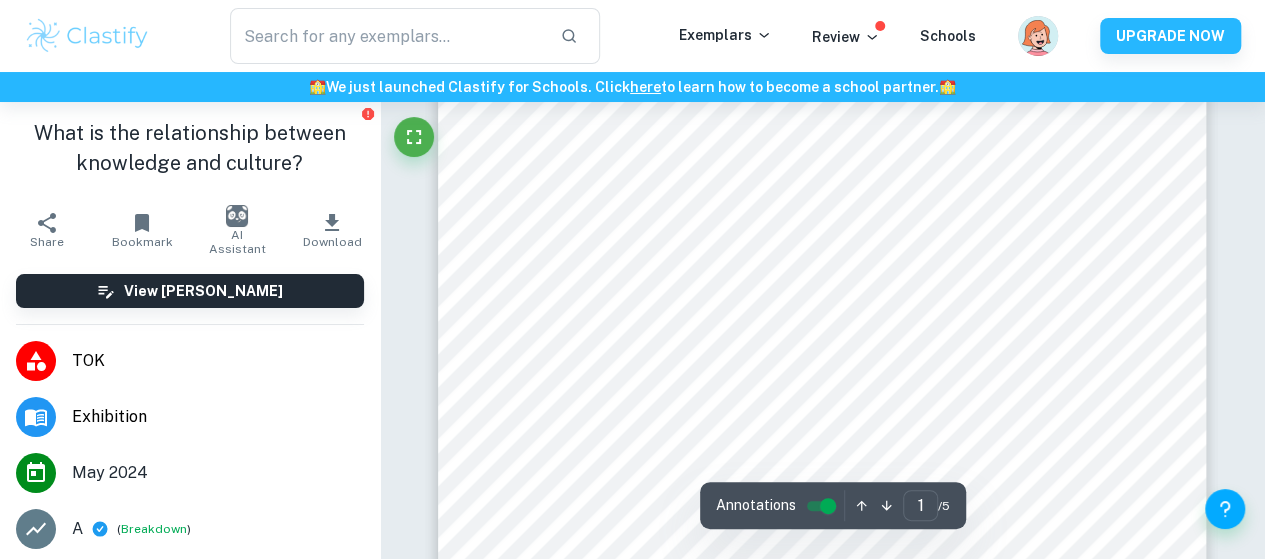 scroll, scrollTop: 575, scrollLeft: 0, axis: vertical 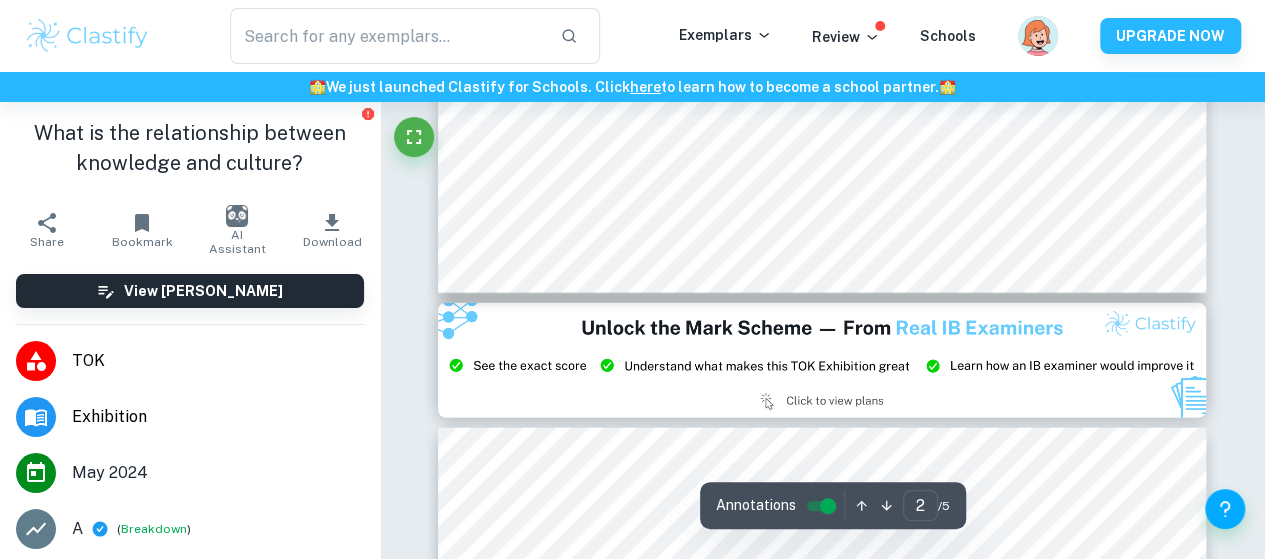 type on "3" 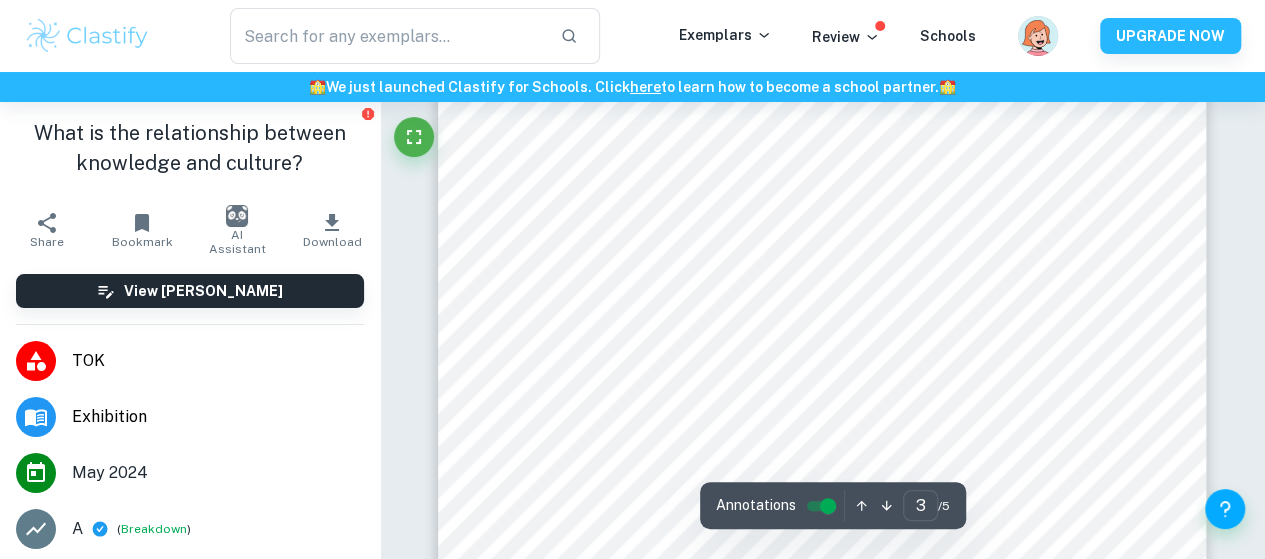 scroll, scrollTop: 3017, scrollLeft: 0, axis: vertical 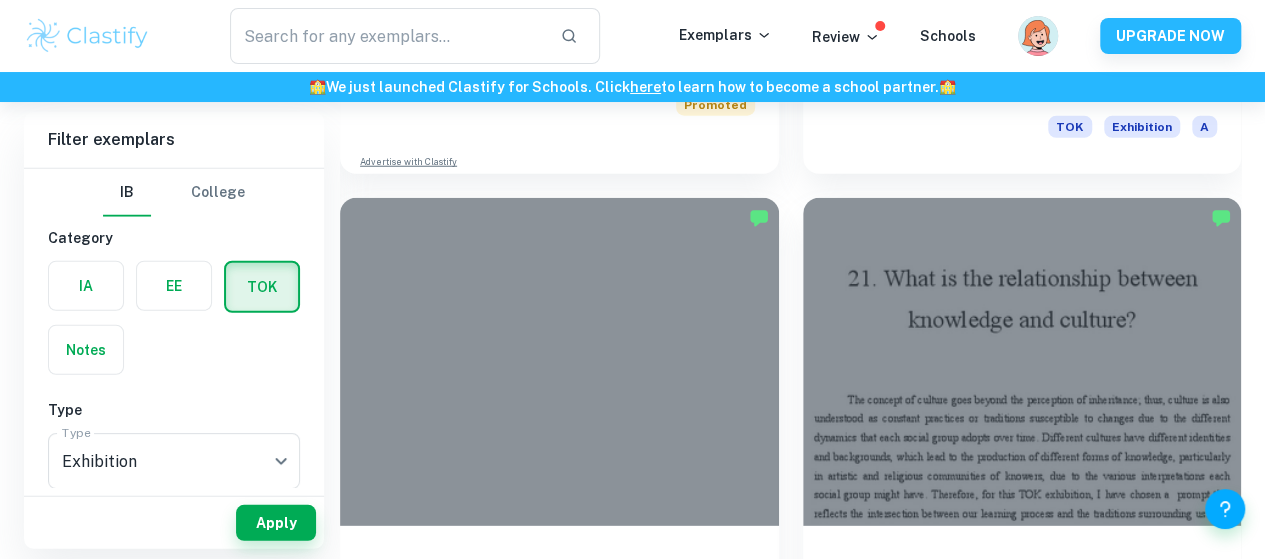 click on "Does our knowledge depend on interactions with other knowers? TOK Exhibition A" at bounding box center [1022, 2743] 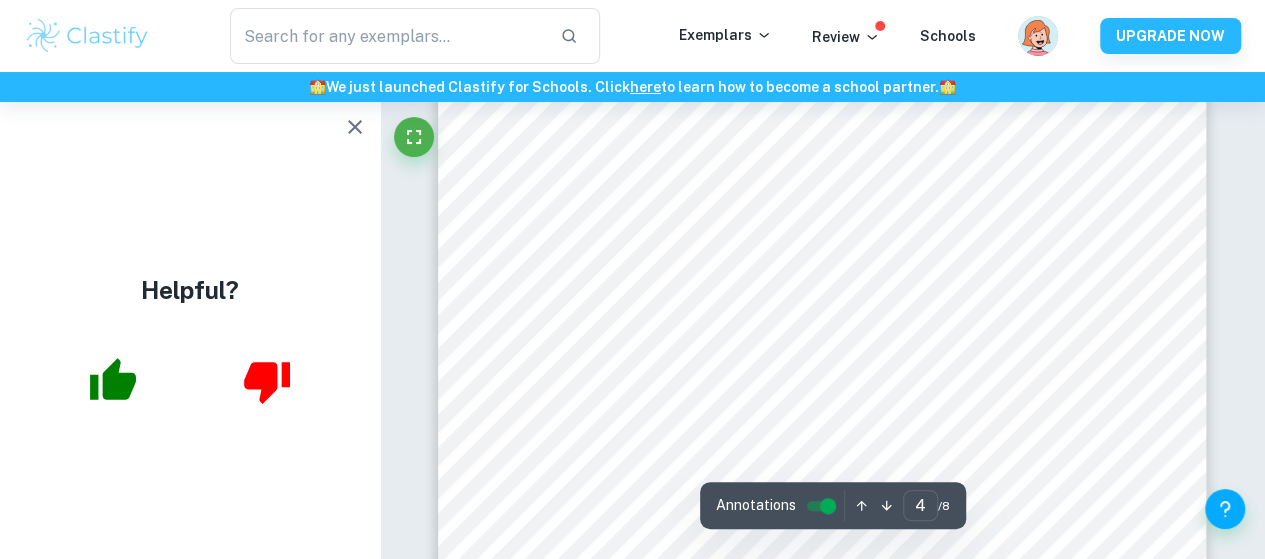 scroll, scrollTop: 3854, scrollLeft: 0, axis: vertical 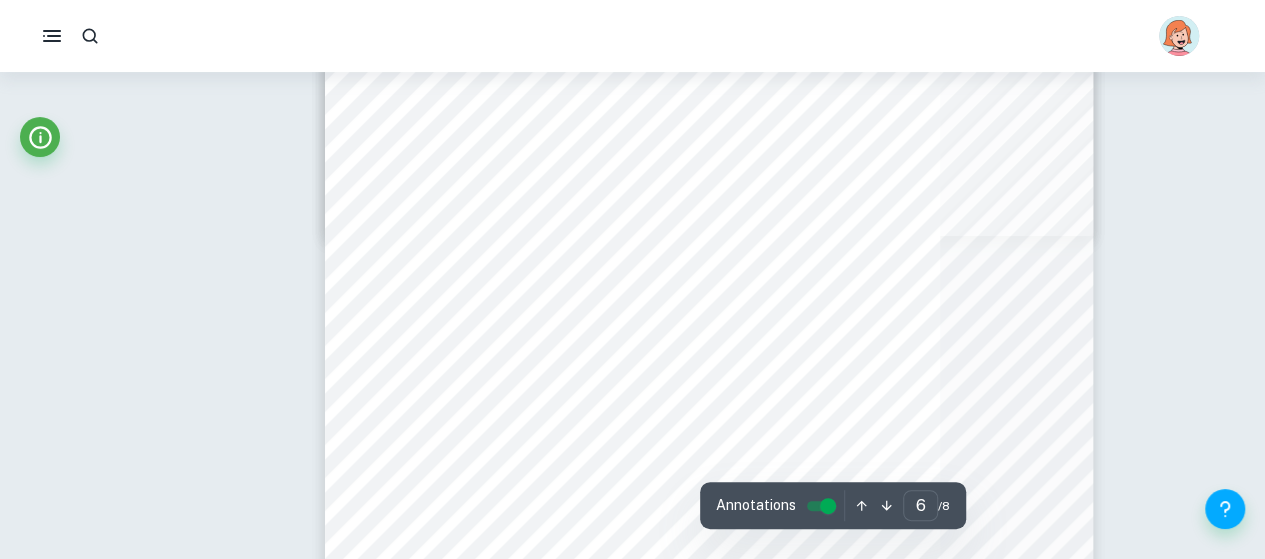 type on "2" 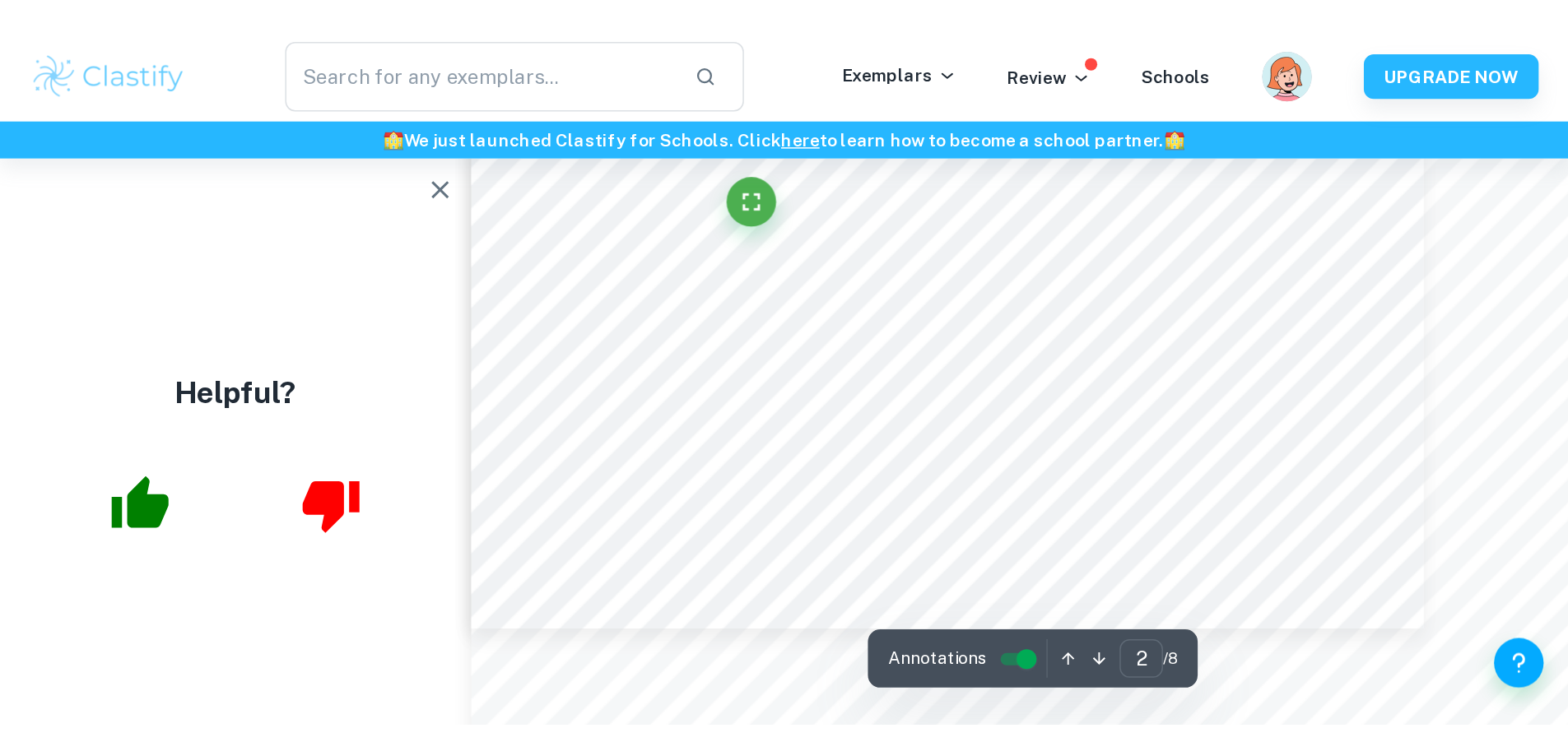scroll, scrollTop: 1365, scrollLeft: 0, axis: vertical 